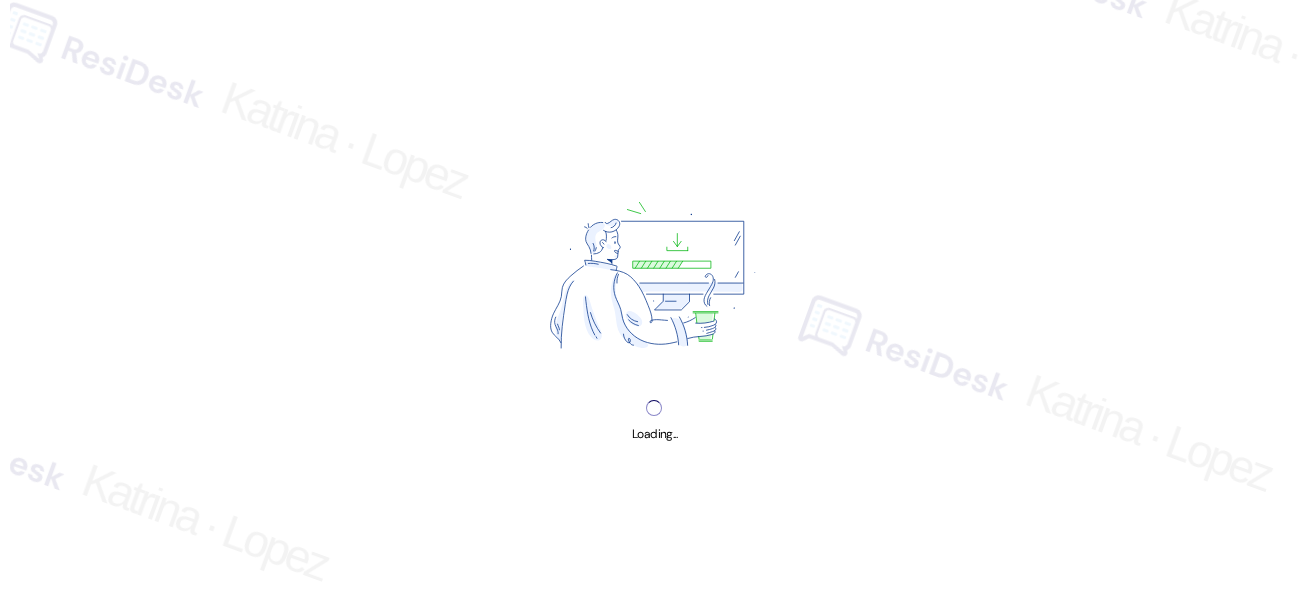 scroll, scrollTop: 0, scrollLeft: 0, axis: both 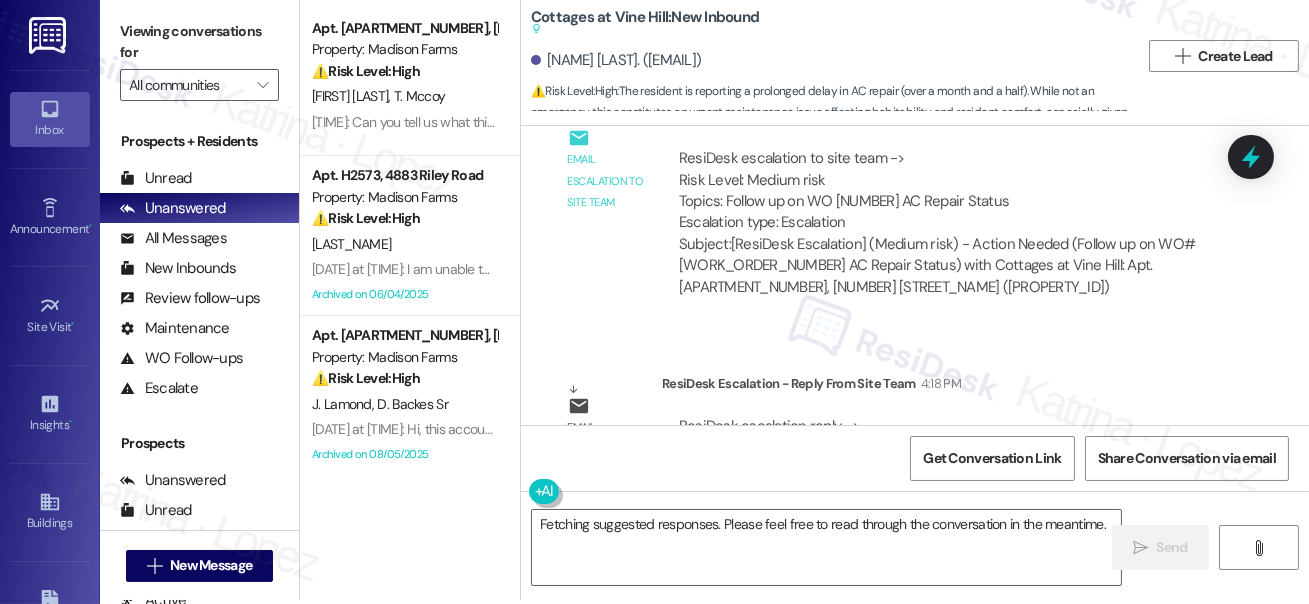 click on "ResiDesk escalation reply ->
Can you confirm if they did stop by to measure? Best, [NAME] Assistant Portfolio Manager PTLA PROPERTY MANAGEMENT C 925.239.9231 T 925.226.7077 From: ResiDesk Support <support@theresidesk.com> S ResiDesk escalation reply ->
Can you confirm if they did stop by to measure? Best, [NAME] Assistant Portfolio Manager PTLA PROPERTY MANAGEMENT C 925.239.9231 T 925.226.7077 From: ResiDesk Support <support@theresidesk.com> S" at bounding box center (926, 458) 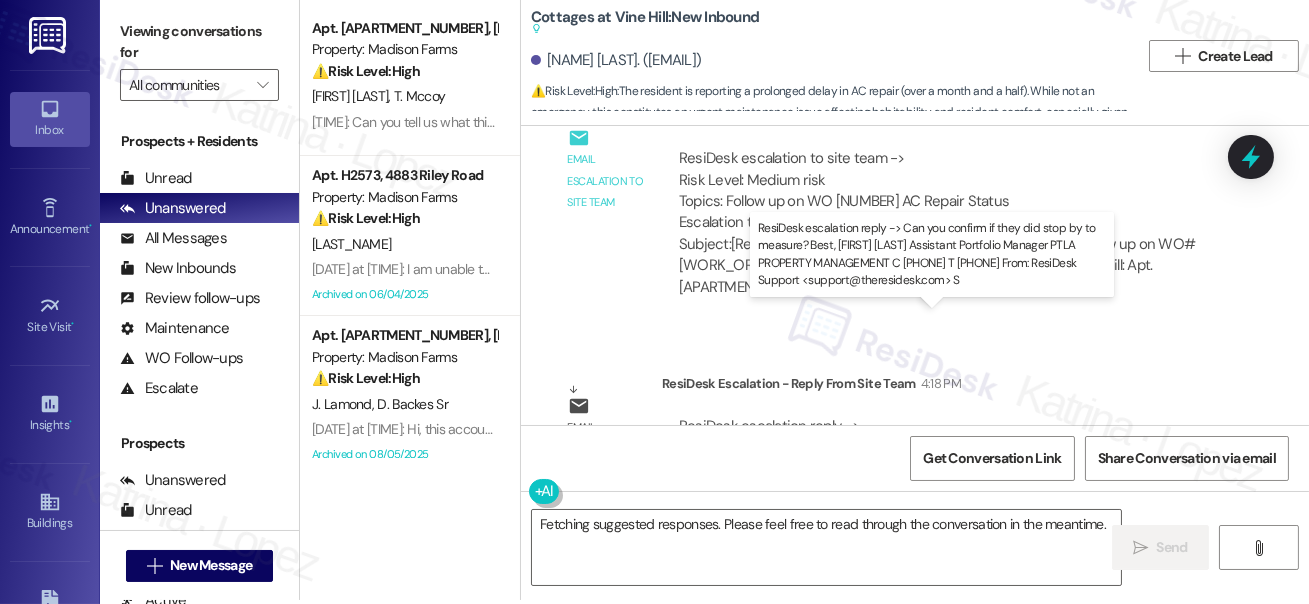click on "ResiDesk escalation reply ->
Can you confirm if they did stop by to measure? Best, [NAME] Assistant Portfolio Manager PTLA PROPERTY MANAGEMENT C 925.239.9231 T 925.226.7077 From: ResiDesk Support <support@theresidesk.com> S ResiDesk escalation reply ->
Can you confirm if they did stop by to measure? Best, [NAME] Assistant Portfolio Manager PTLA PROPERTY MANAGEMENT C 925.239.9231 T 925.226.7077 From: ResiDesk Support <support@theresidesk.com> S" at bounding box center (926, 458) 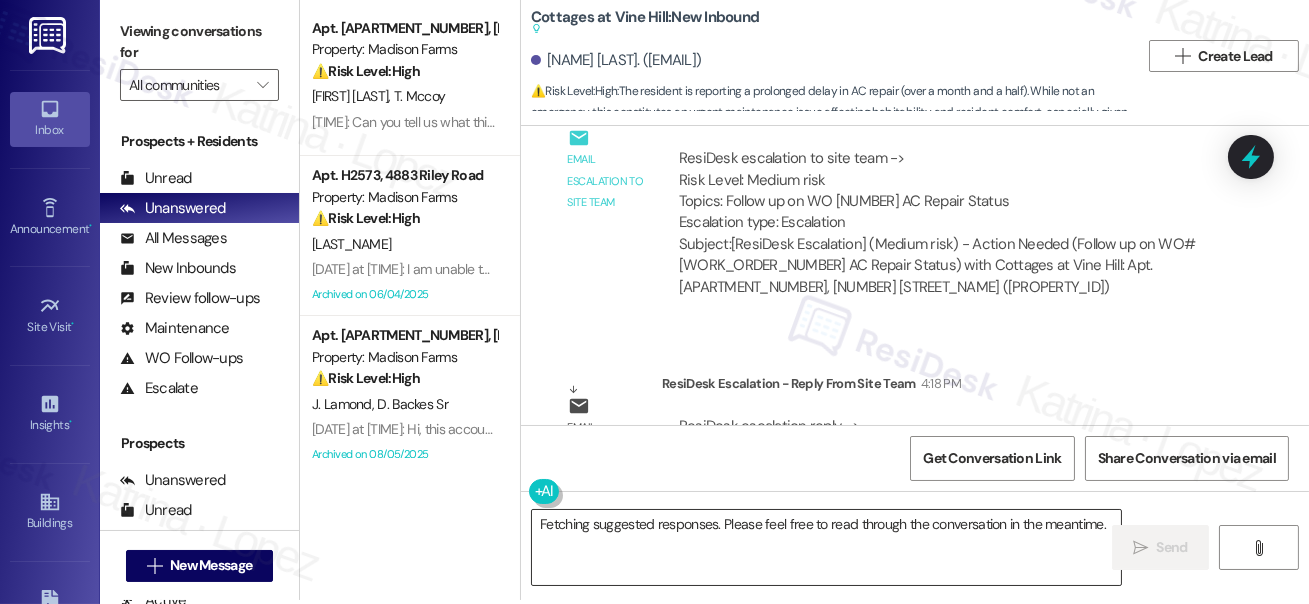 click on "Fetching suggested responses. Please feel free to read through the conversation in the meantime." at bounding box center [826, 547] 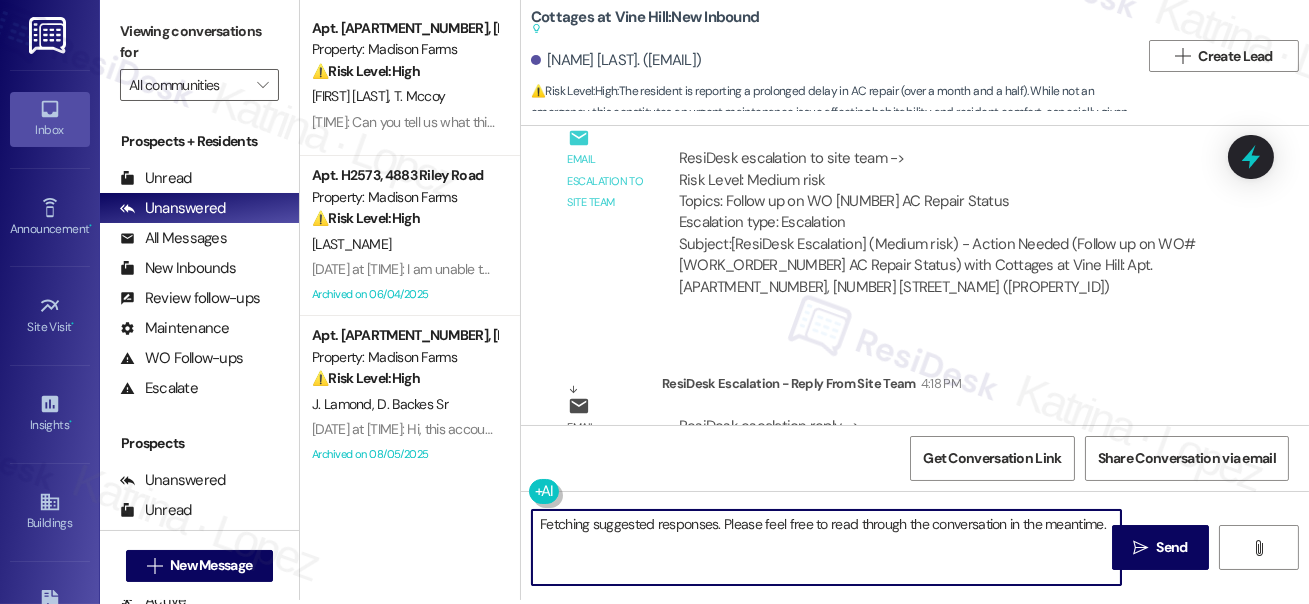 click on "Fetching suggested responses. Please feel free to read through the conversation in the meantime." at bounding box center (826, 547) 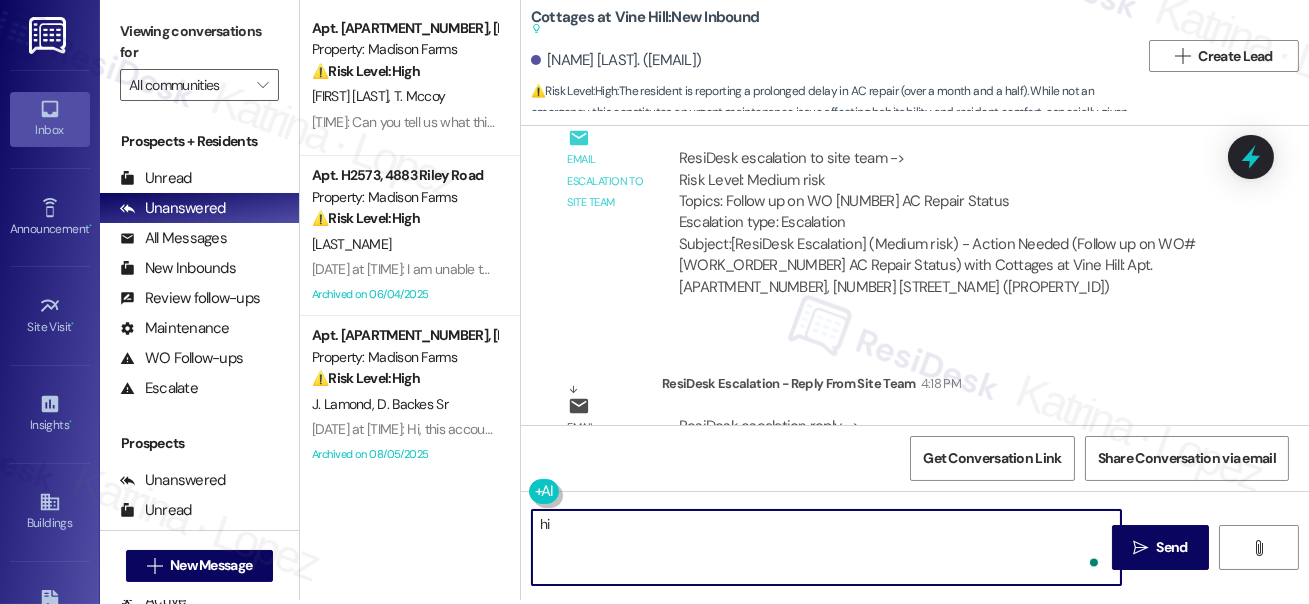 type on "h" 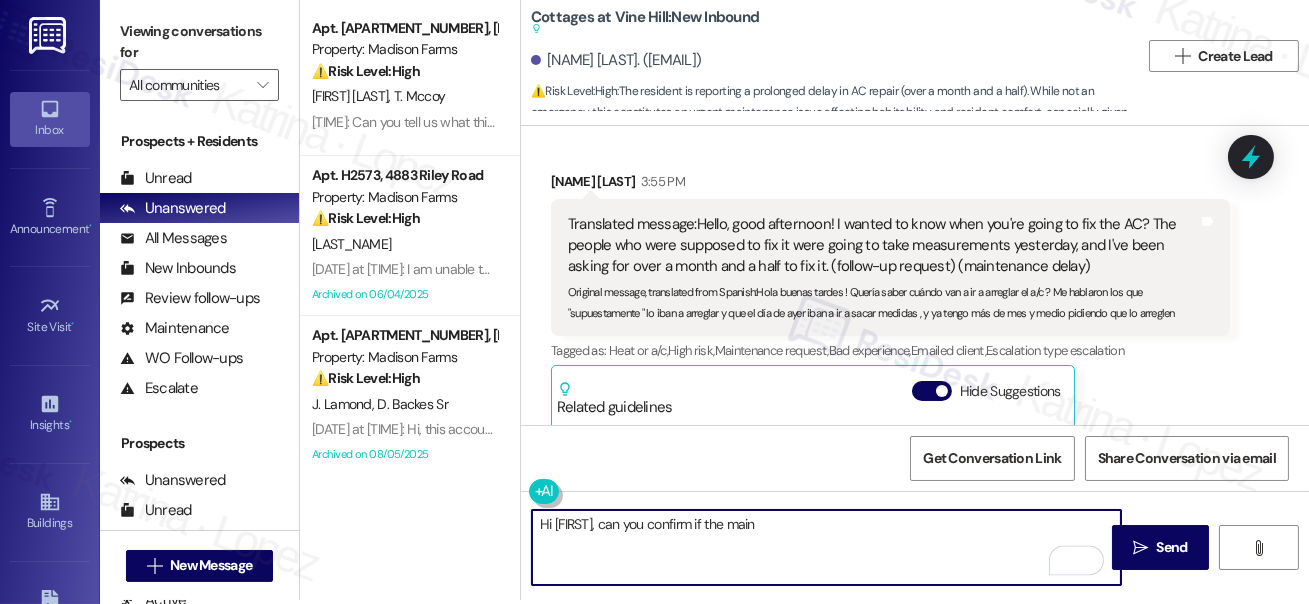 scroll, scrollTop: 11213, scrollLeft: 0, axis: vertical 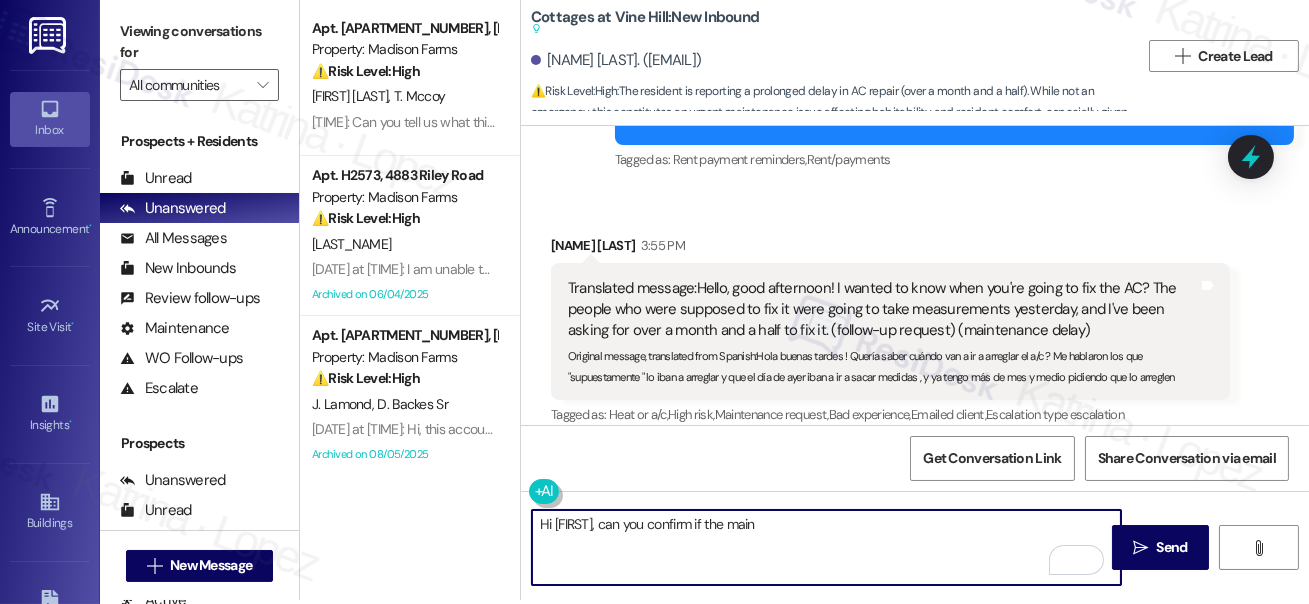click on "Hi [FIRST], can you confirm if the main" at bounding box center [826, 547] 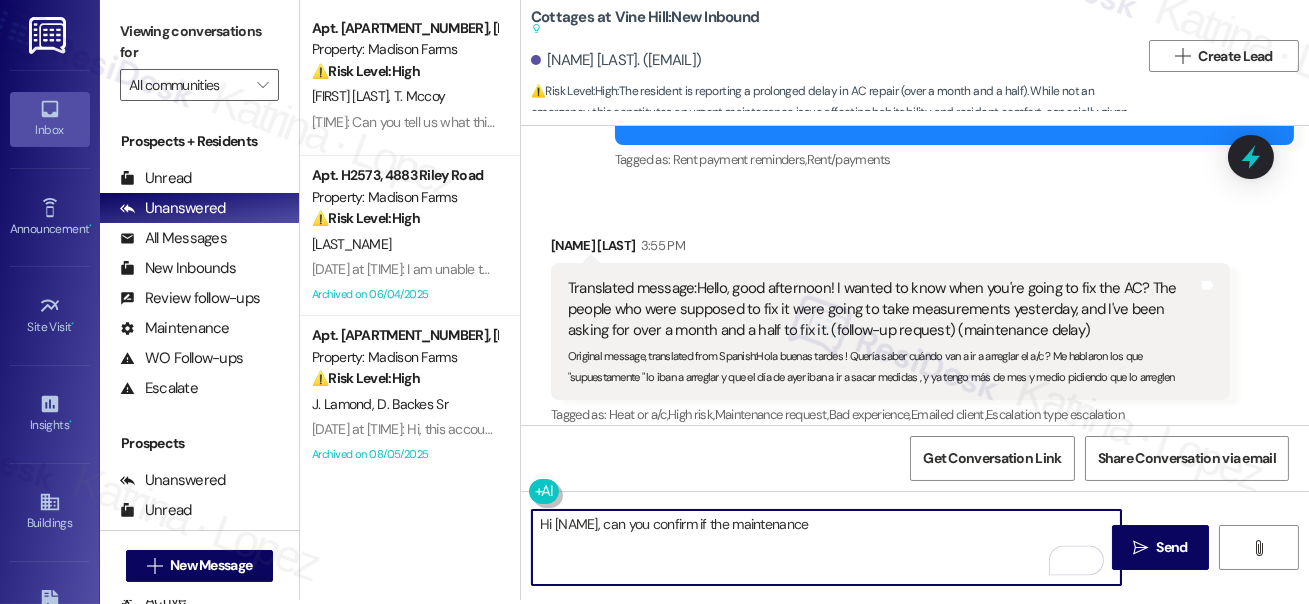 paste on "Can you confirm if they did stop by to measure?" 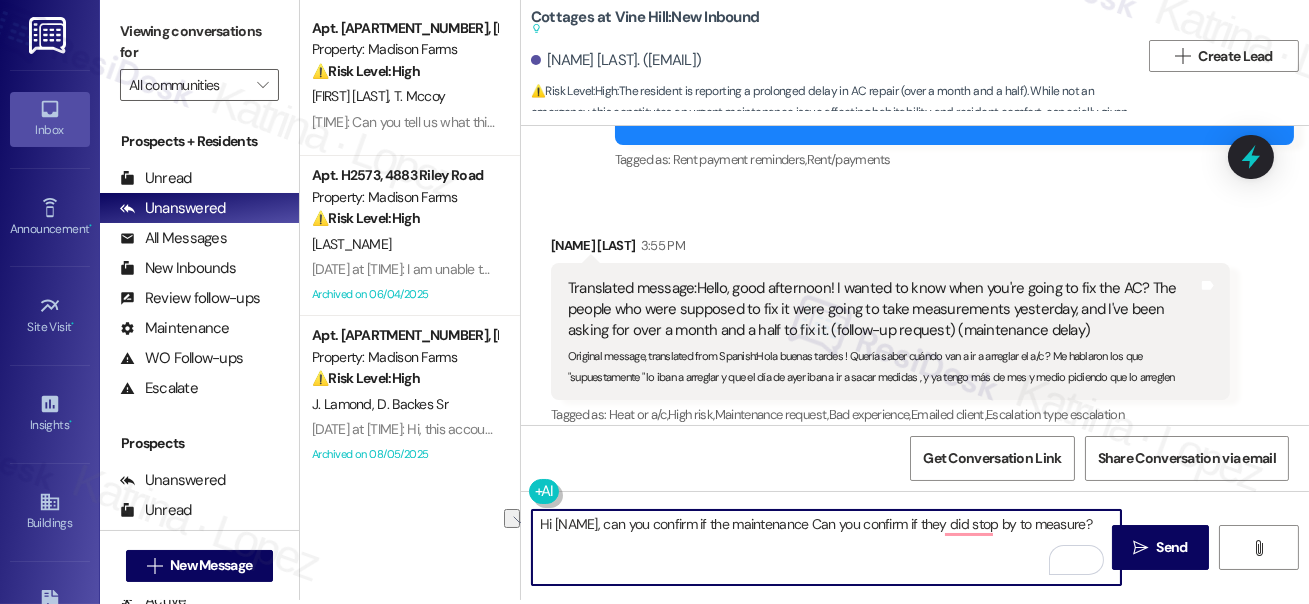 drag, startPoint x: 944, startPoint y: 522, endPoint x: 811, endPoint y: 508, distance: 133.73482 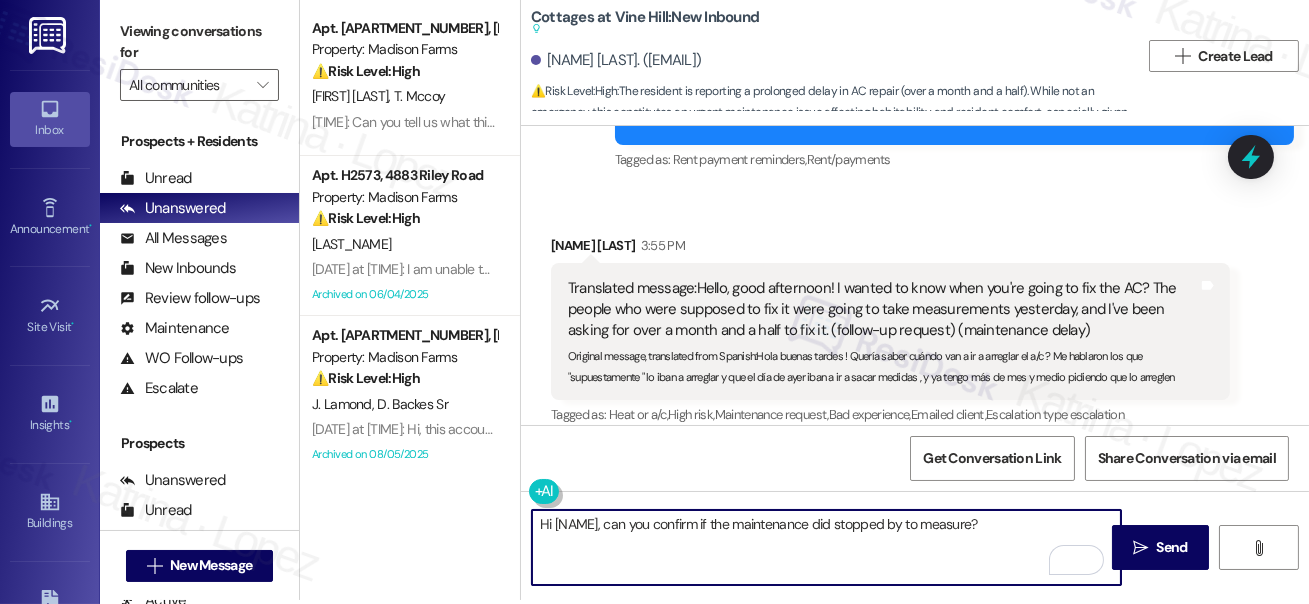 click on "Hi [NAME], can you confirm if the maintenance did stopped by to measure?" at bounding box center (826, 547) 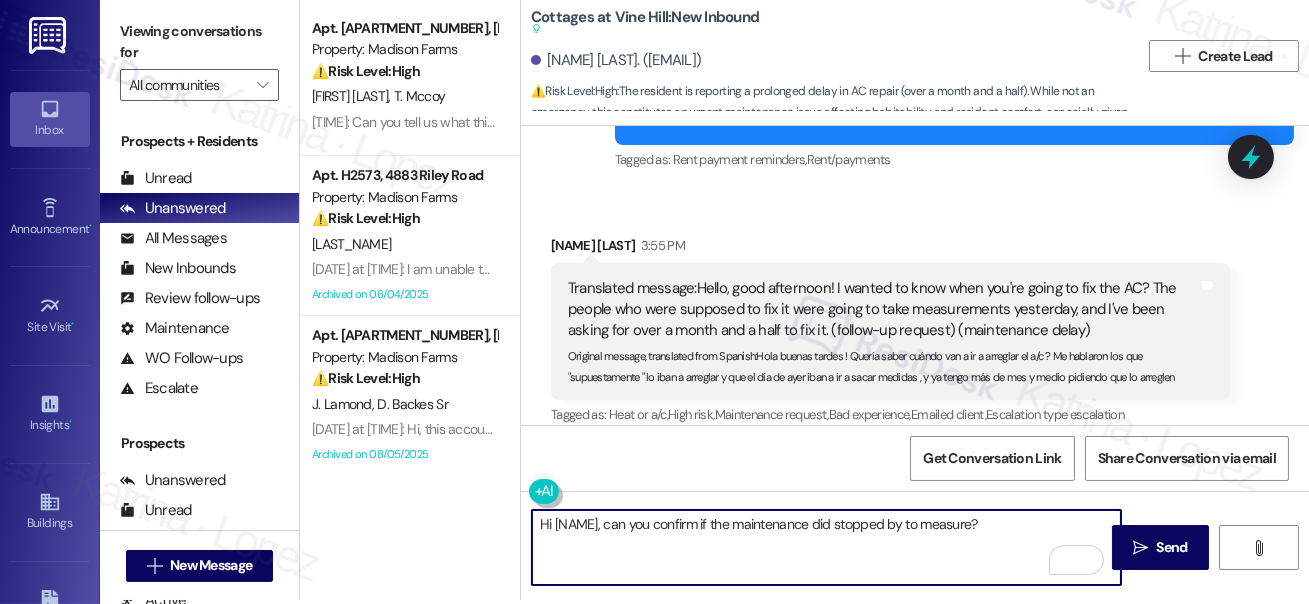 click on "Hi [NAME], can you confirm if the maintenance did stopped by to measure?" at bounding box center (826, 547) 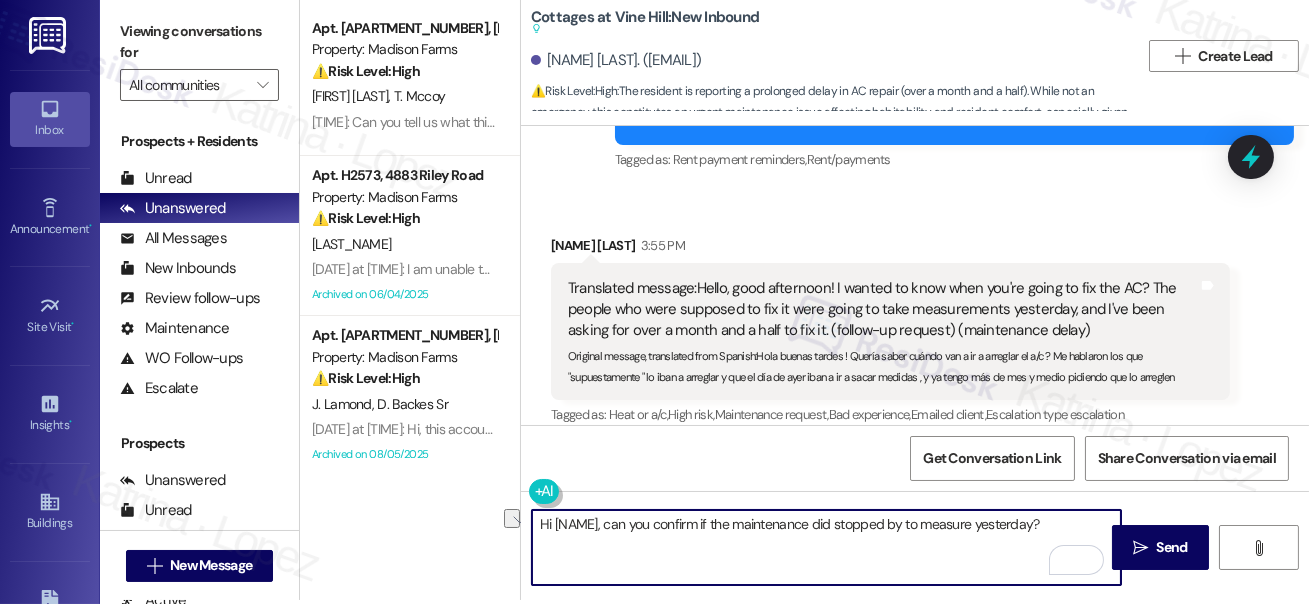 click on "Hi [NAME], can you confirm if the maintenance did stopped by to measure yesterday?" at bounding box center [826, 547] 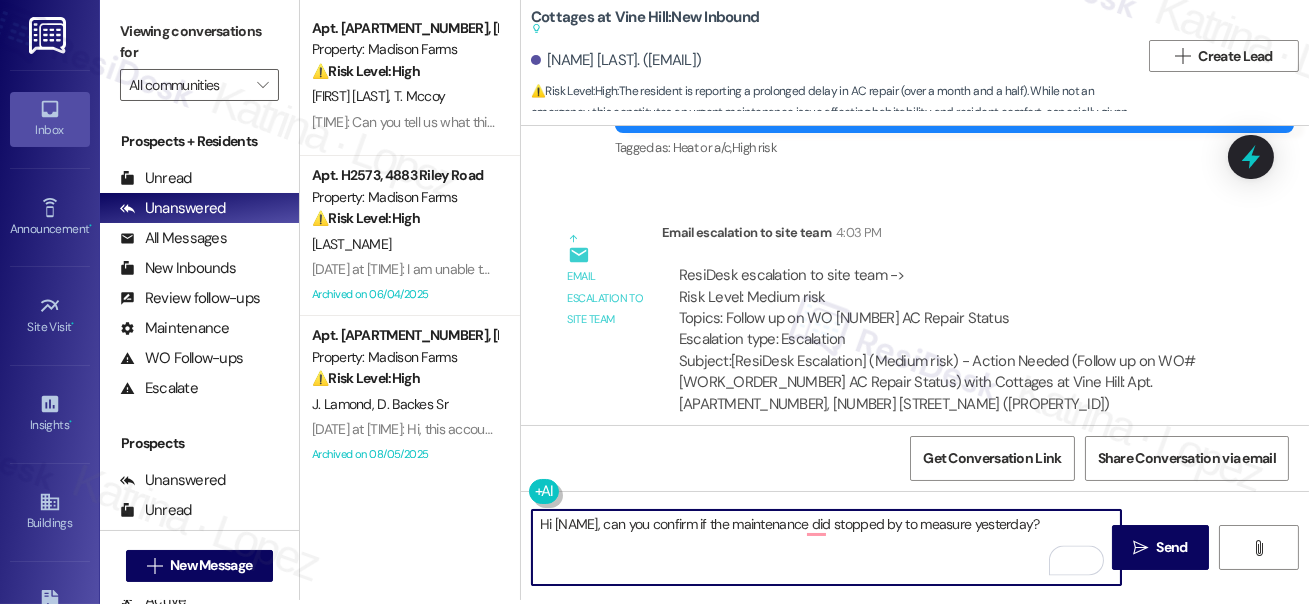 scroll, scrollTop: 12394, scrollLeft: 0, axis: vertical 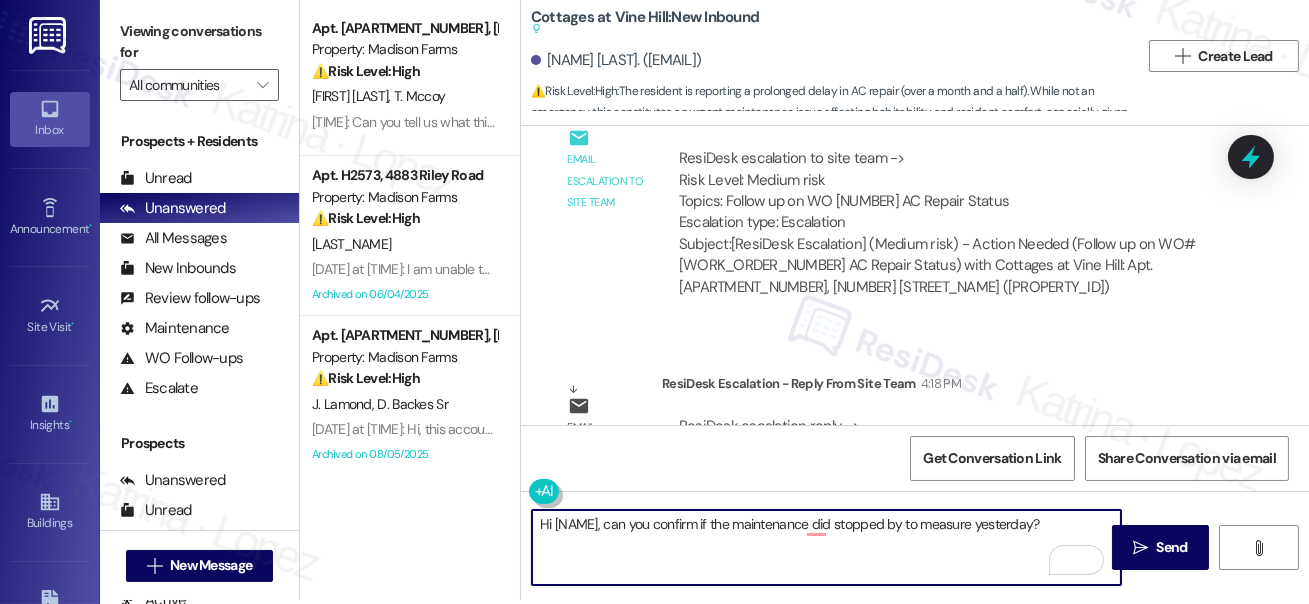 click on "Hi [NAME], can you confirm if the maintenance did stopped by to measure yesterday?" at bounding box center [826, 547] 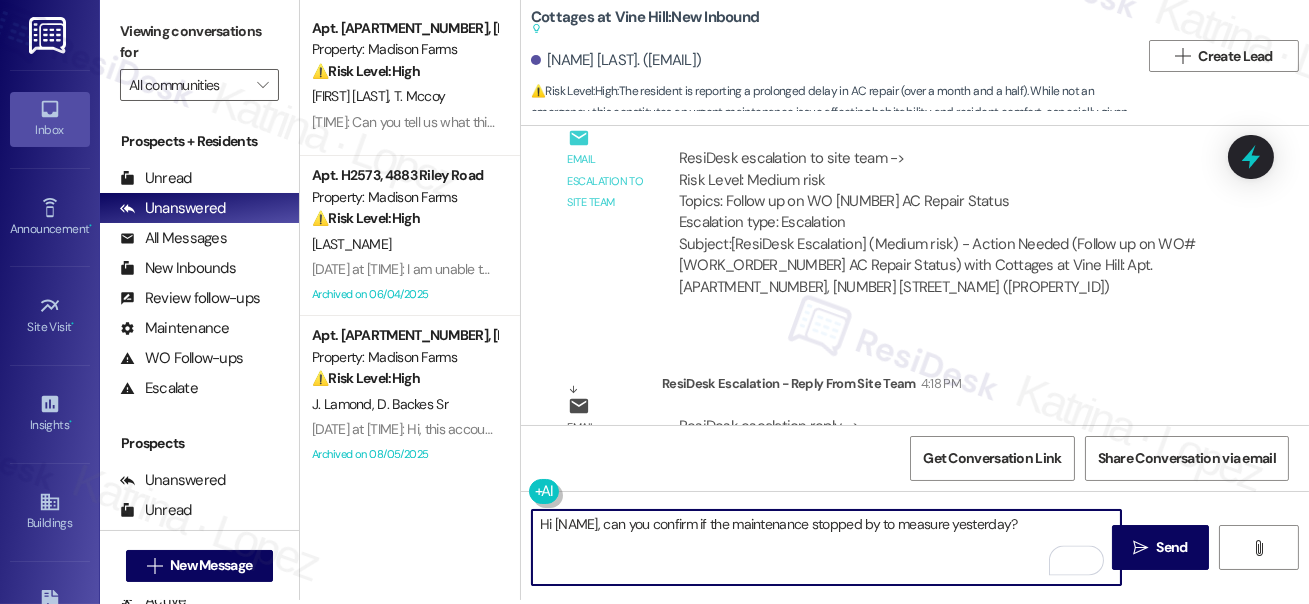 click on "Hi [NAME], can you confirm if the maintenance stopped by to measure yesterday?" at bounding box center (826, 547) 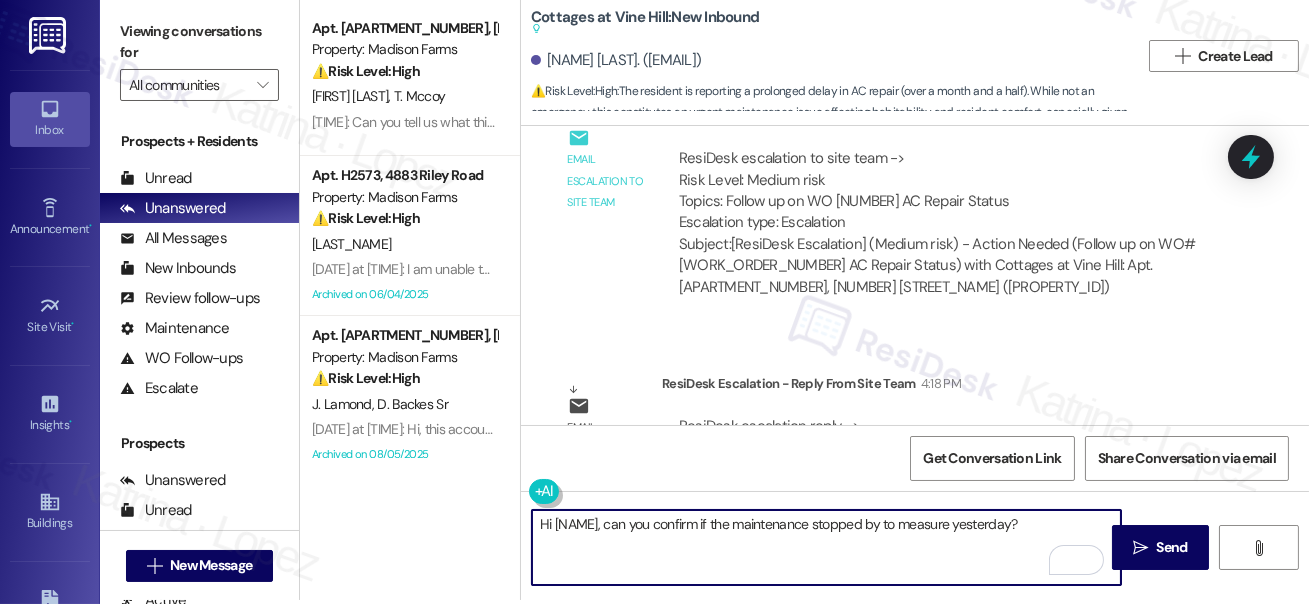 click on "Hi [NAME], can you confirm if the maintenance stopped by to measure yesterday?" at bounding box center (826, 547) 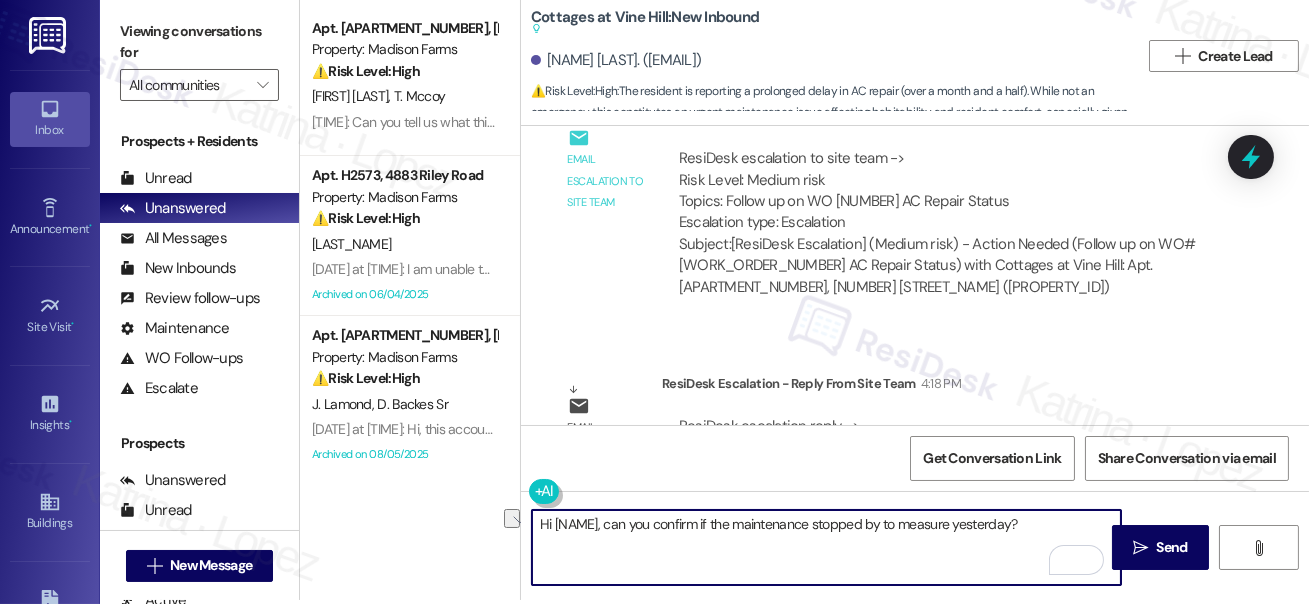 type on "Hi [NAME], can you confirm if the maintenance stopped by to measure yesterday?" 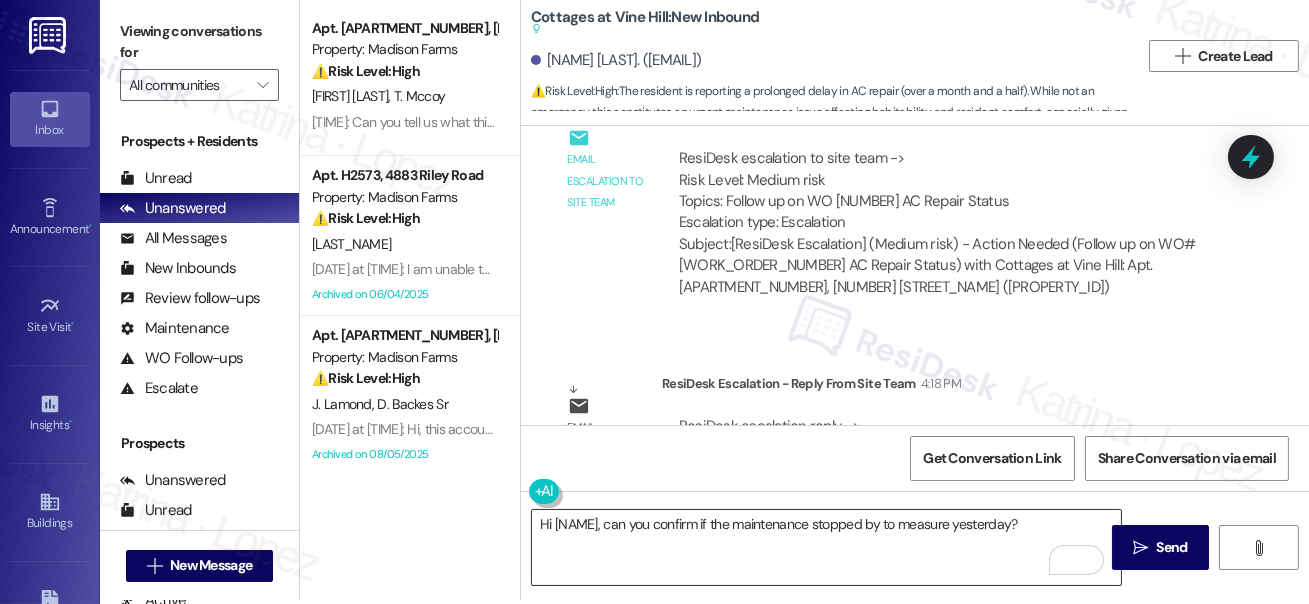 click on "Hi [NAME], can you confirm if the maintenance stopped by to measure yesterday?" at bounding box center (826, 547) 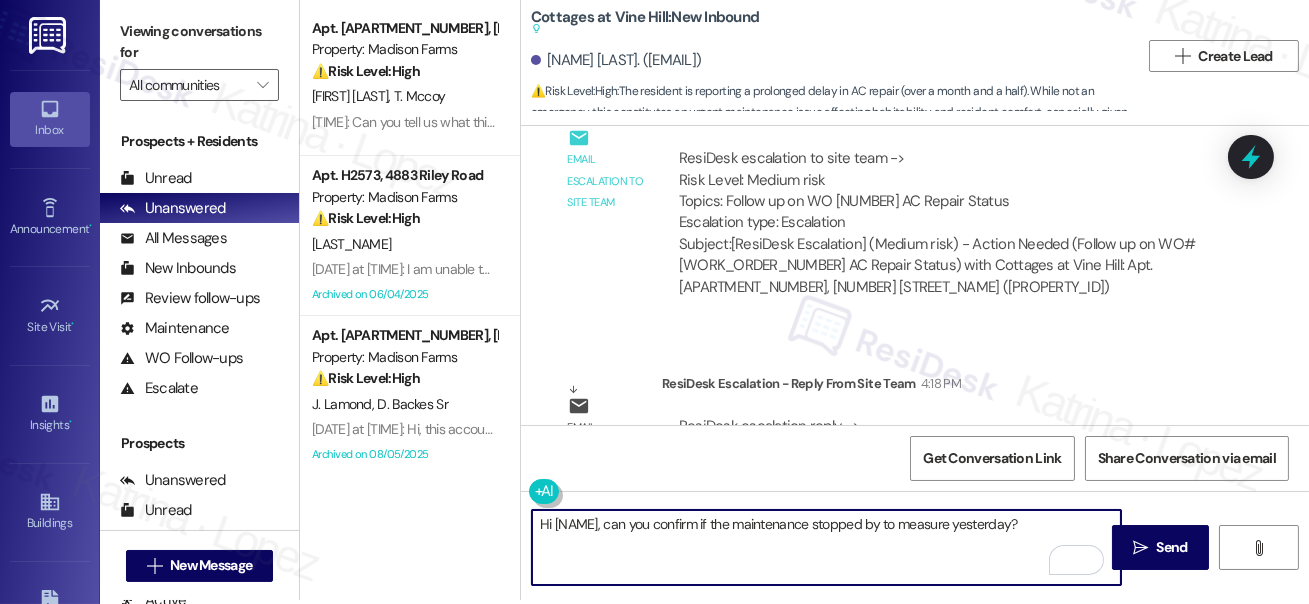 click on "Hi [NAME], can you confirm if the maintenance stopped by to measure yesterday?" at bounding box center [826, 547] 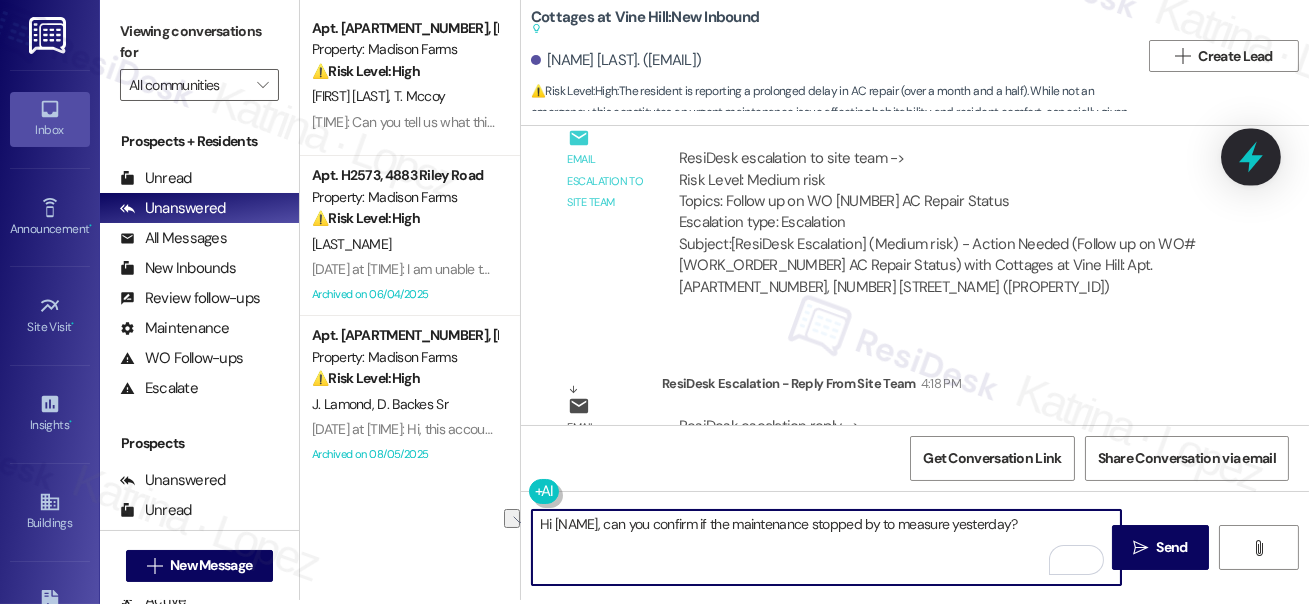 click 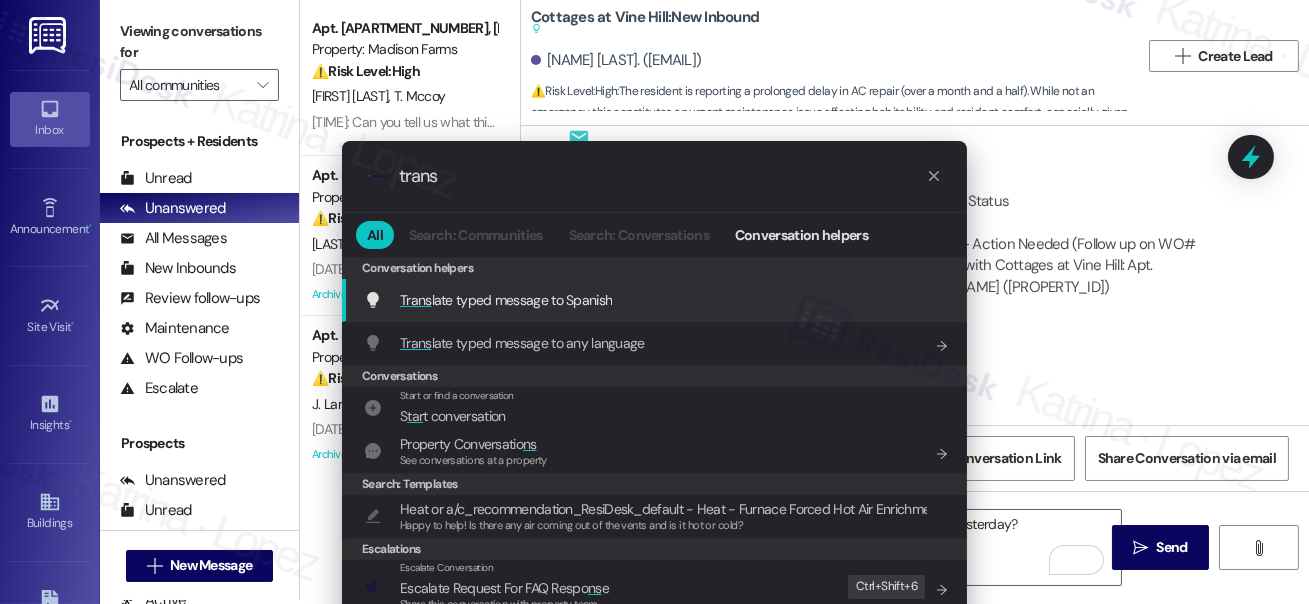 type on "trans" 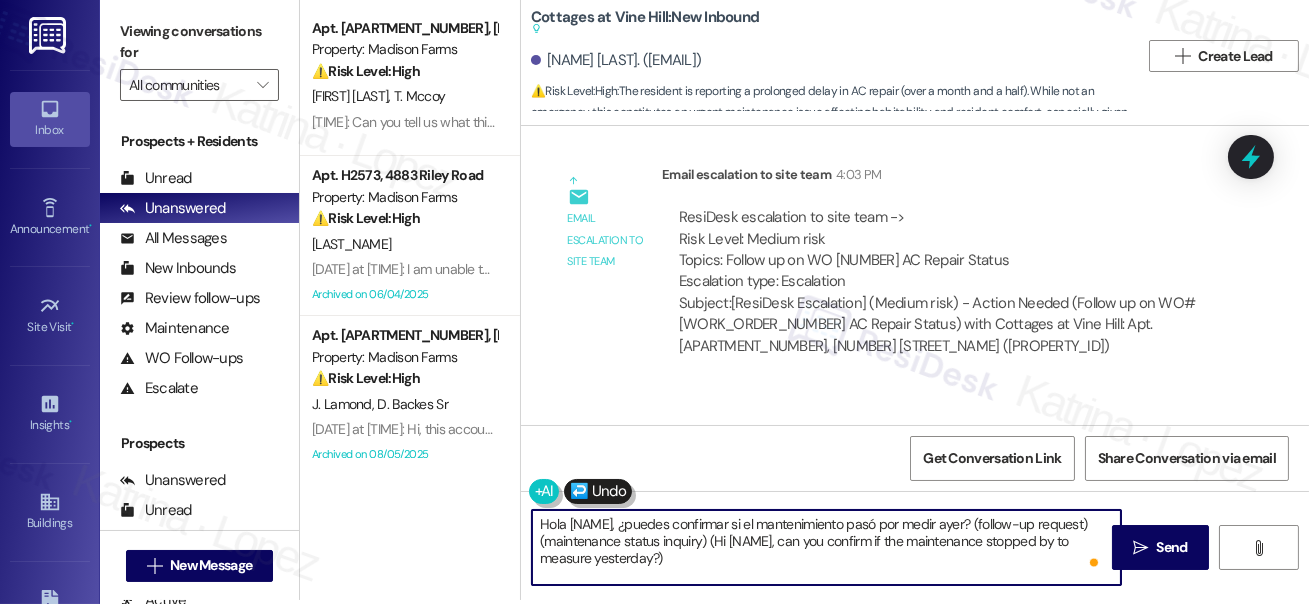 scroll, scrollTop: 12213, scrollLeft: 0, axis: vertical 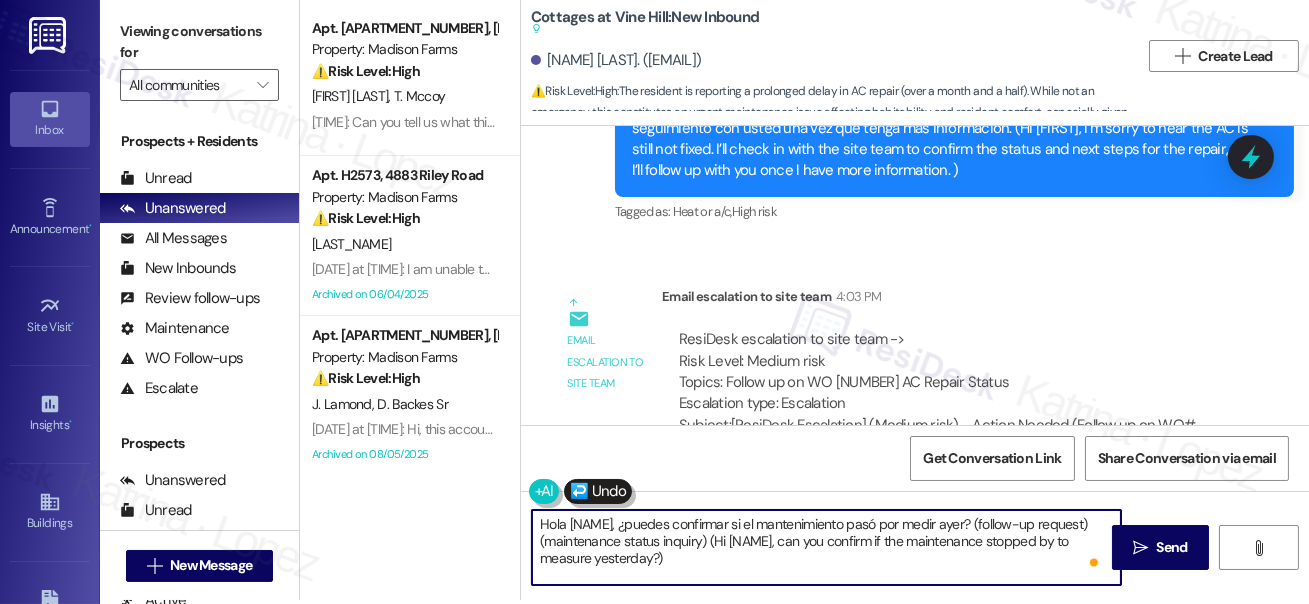 click on "Hola [NAME], ¿puedes confirmar si el mantenimiento pasó por medir ayer? (follow-up request) (maintenance status inquiry) (Hi [NAME], can you confirm if the maintenance stopped by to measure yesterday?)" at bounding box center [826, 547] 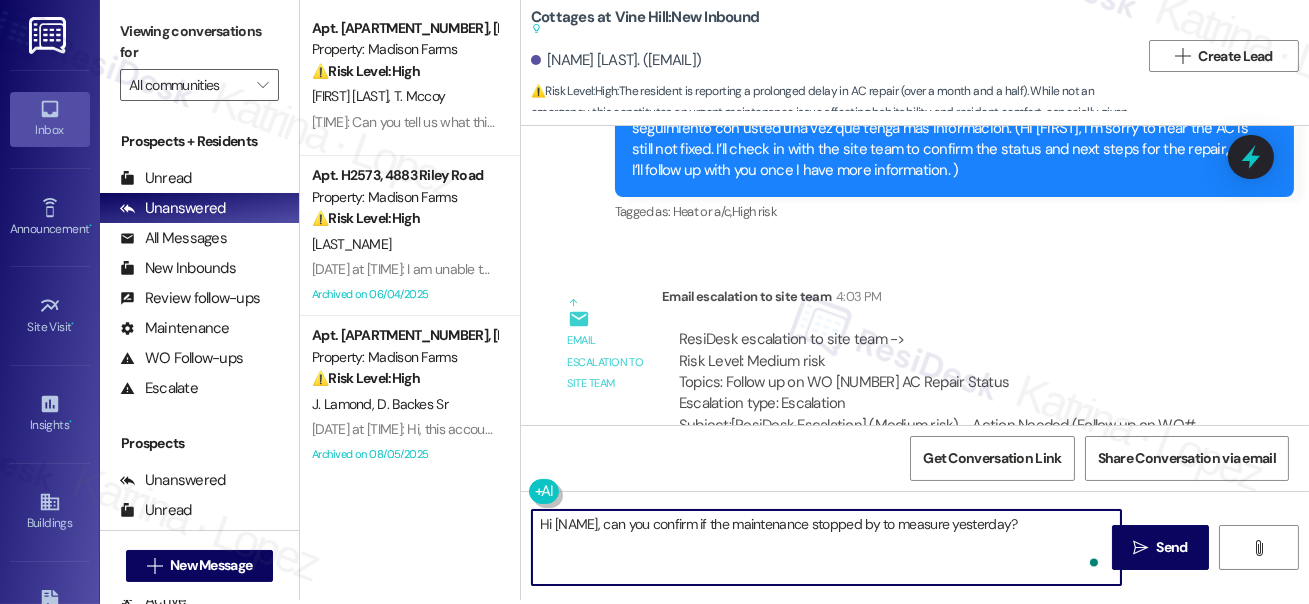 click on "Hi [NAME], can you confirm if the maintenance stopped by to measure yesterday?" at bounding box center [826, 547] 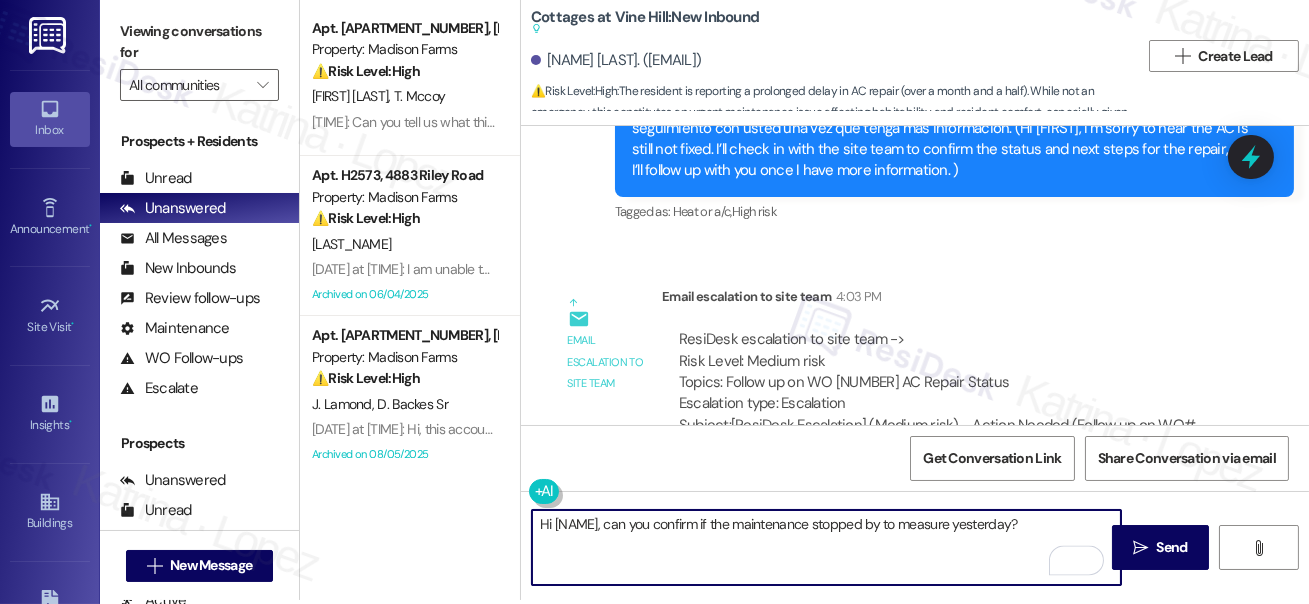 click on "Hi [NAME], can you confirm if the maintenance stopped by to measure yesterday?" at bounding box center [826, 547] 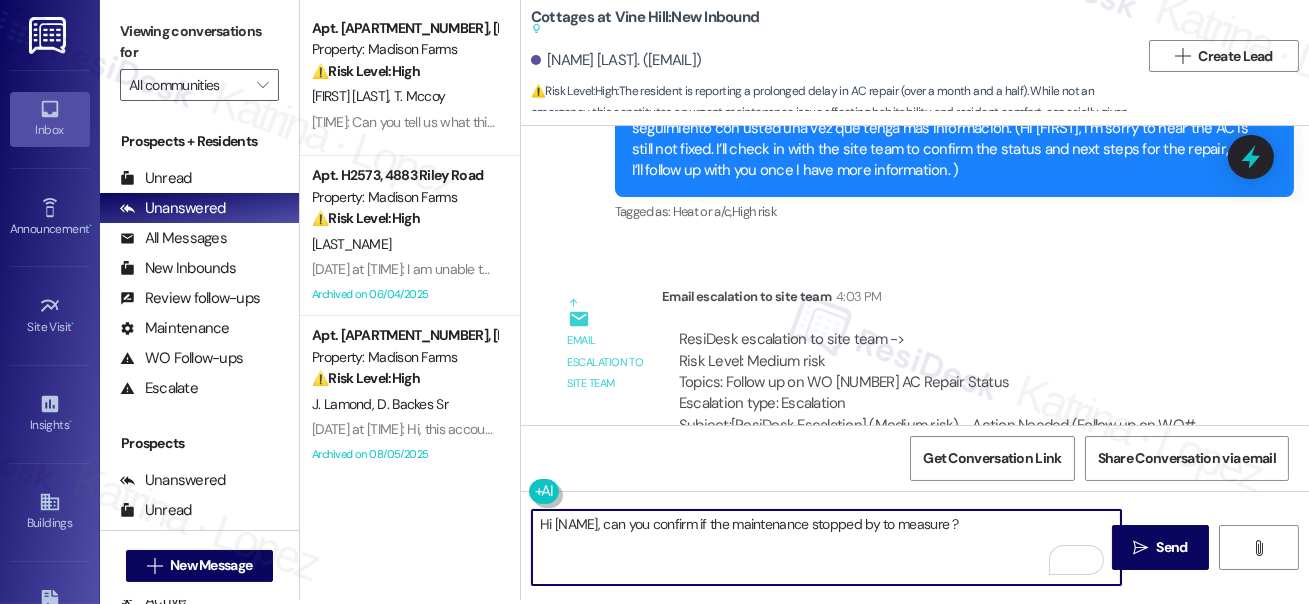type on "Hi [NAME], can you confirm if the maintenance stopped by to measure?" 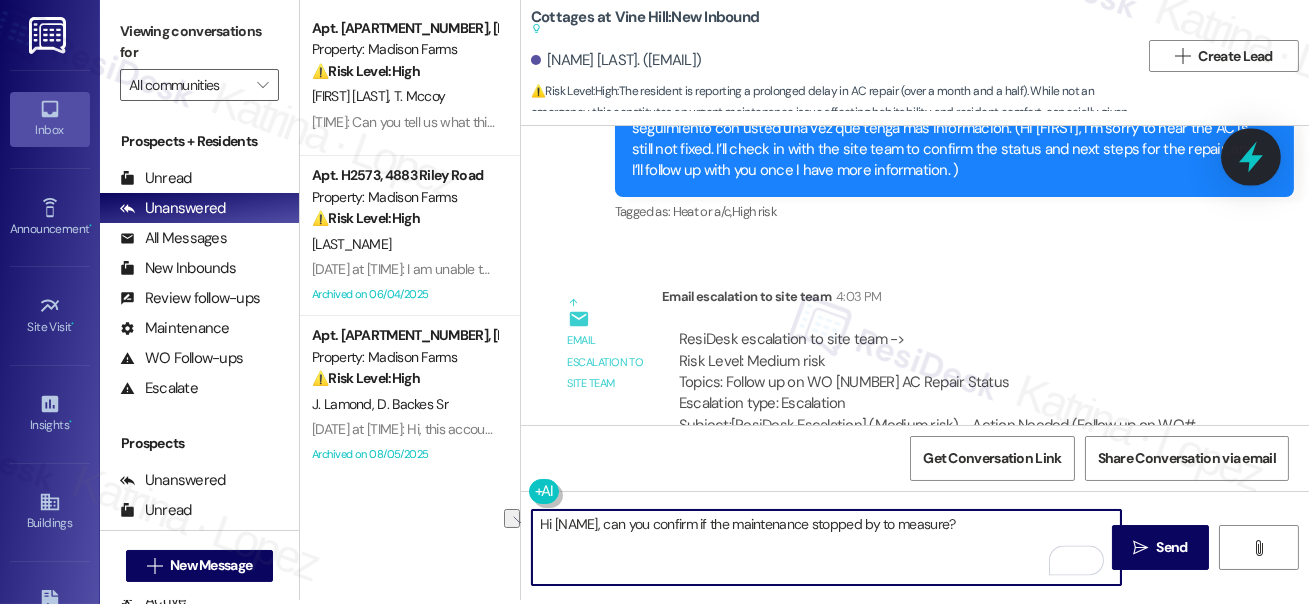type on "Hi [NAME], can you confirm if the maintenance stopped by to measure?" 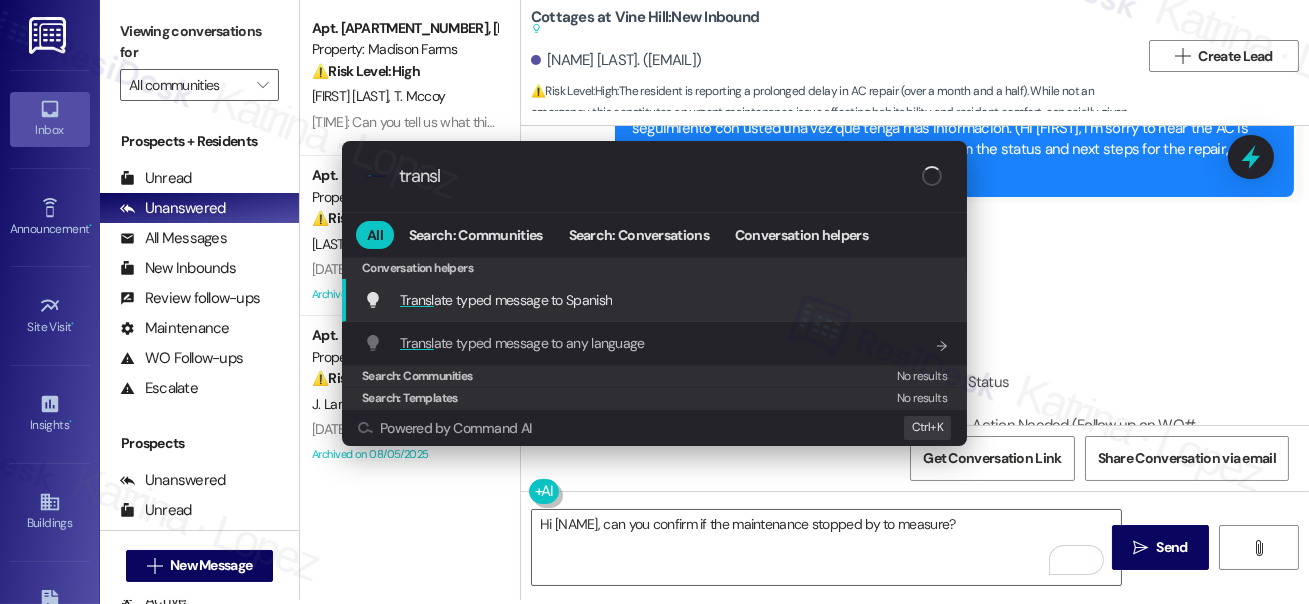 type on "transl" 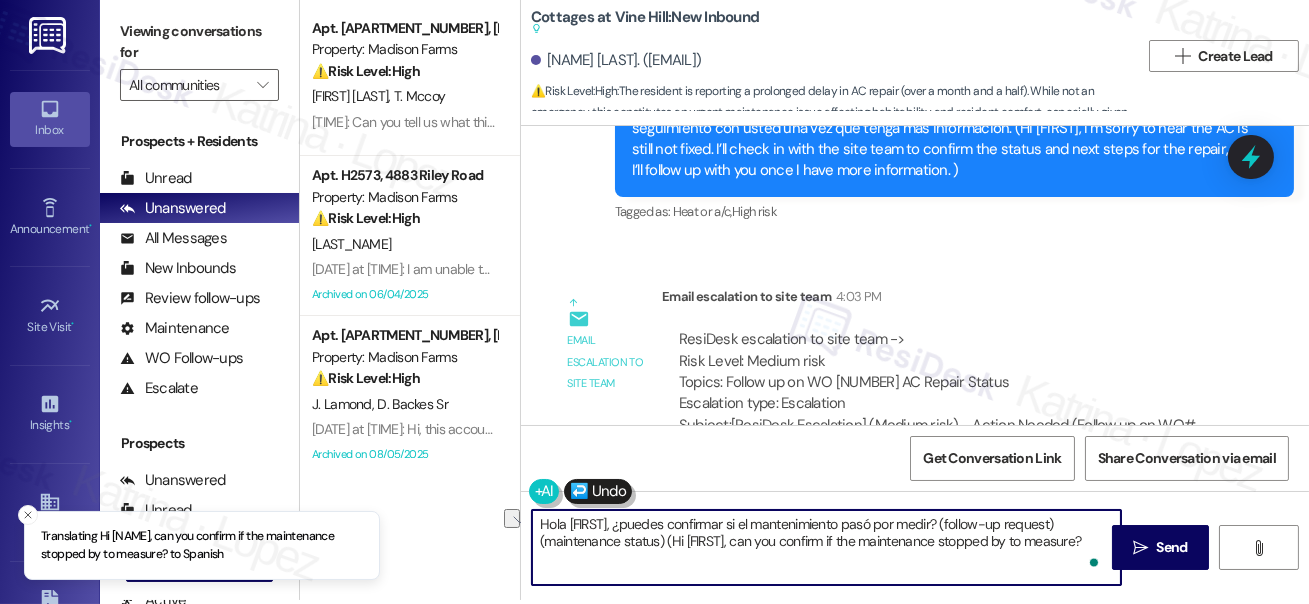 type on "Hola [FIRST], ¿puedes confirmar si el mantenimiento pasó por medir? (follow-up request) (maintenance status) (Hi [FIRST], can you confirm if the maintenance stopped by to measure?)" 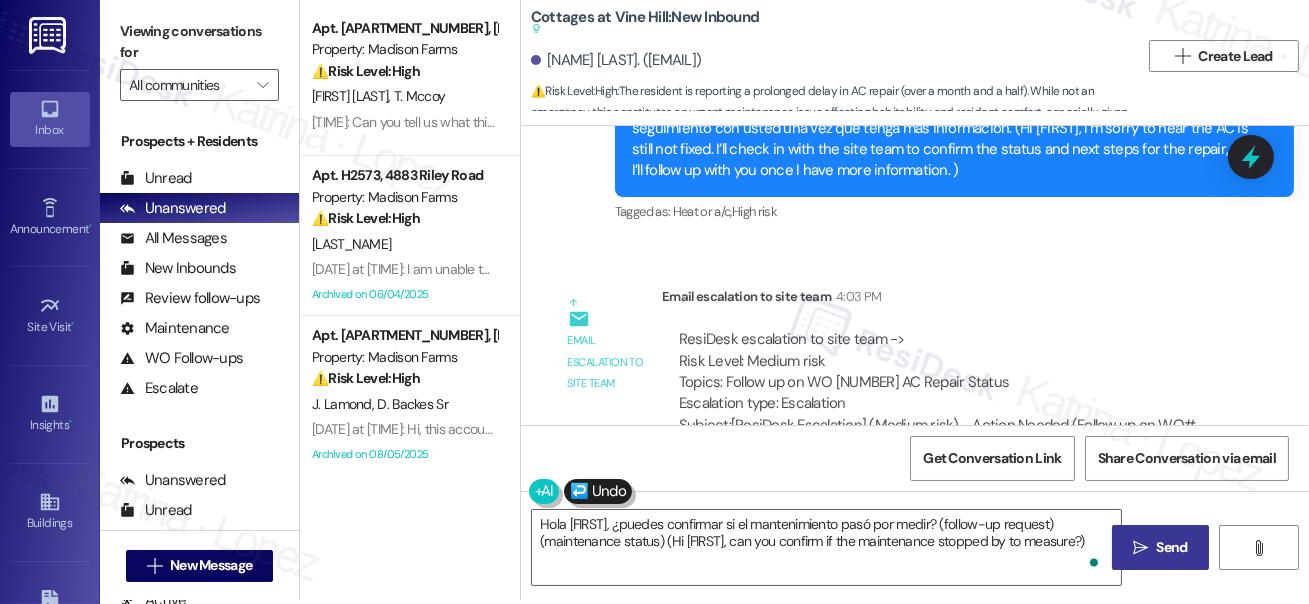 click on "" at bounding box center (1140, 548) 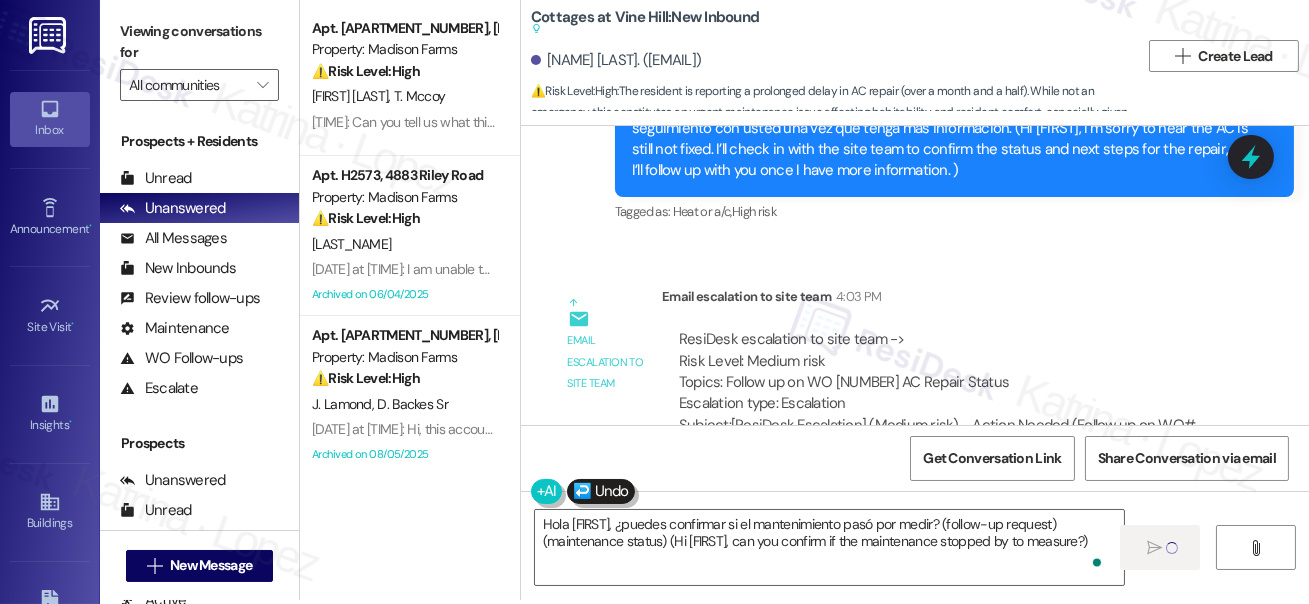 type 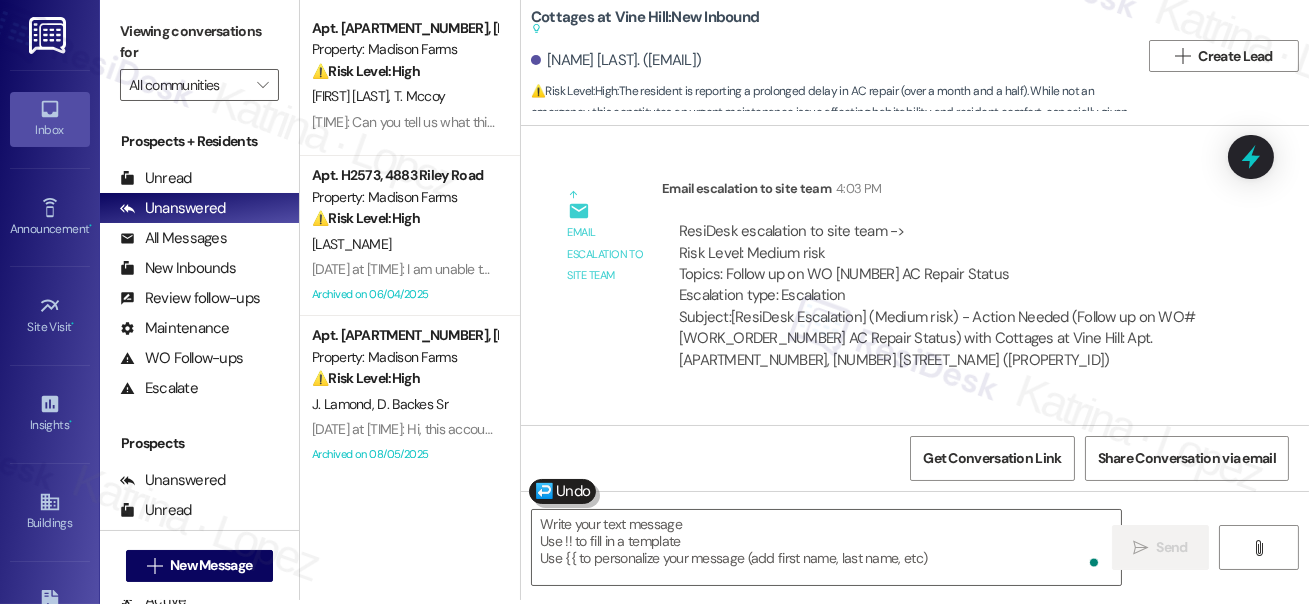scroll, scrollTop: 12394, scrollLeft: 0, axis: vertical 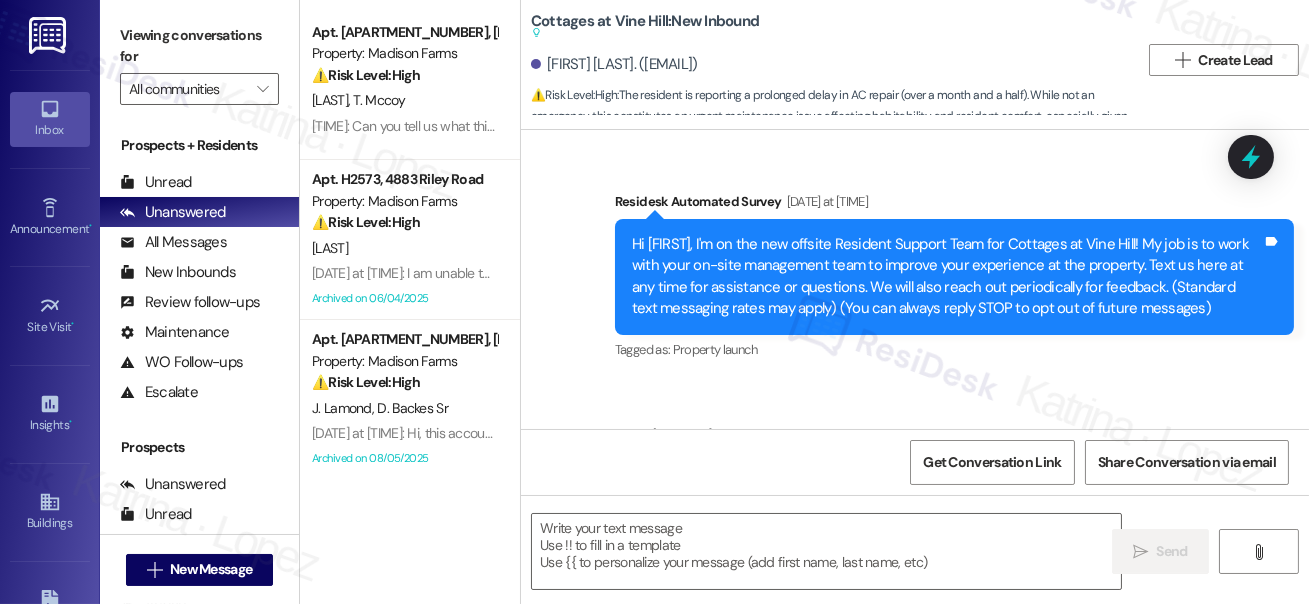 type on "Fetching suggested responses. Please feel free to read through the conversation in the meantime." 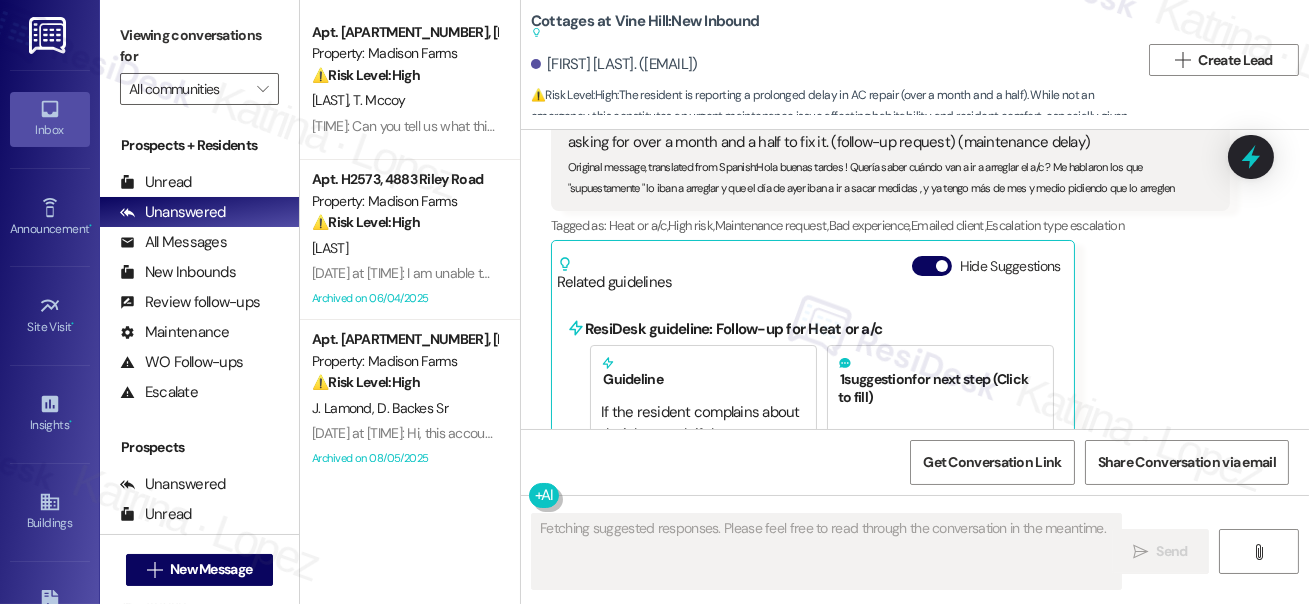 scroll, scrollTop: 11213, scrollLeft: 0, axis: vertical 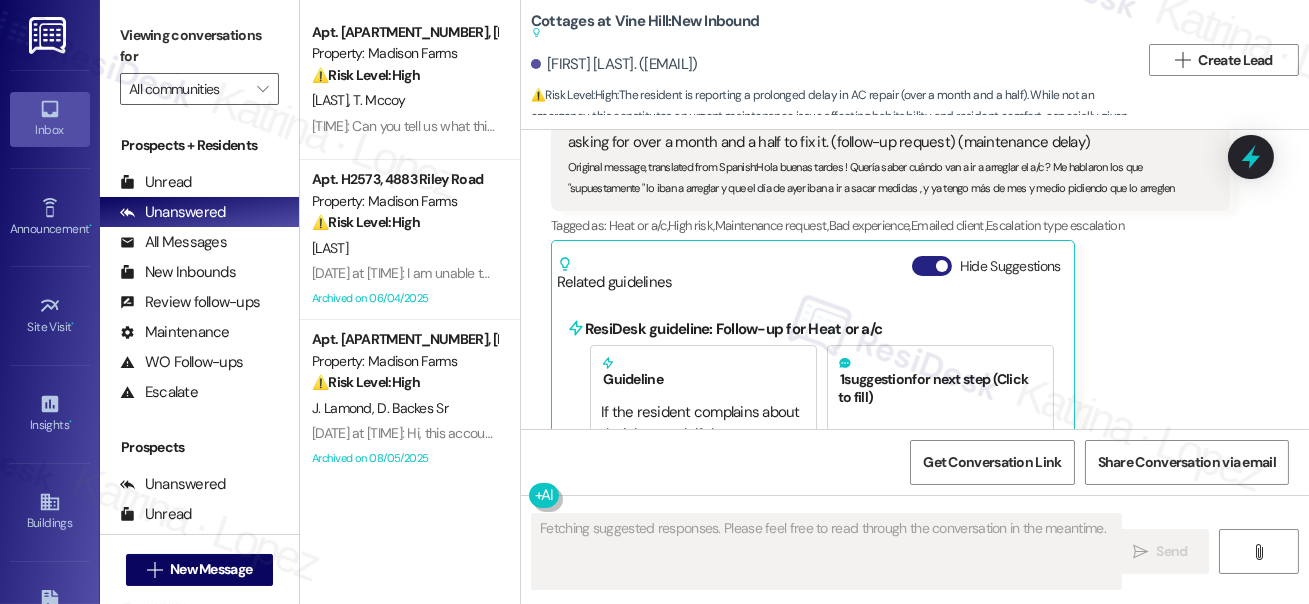 click on "Hide Suggestions" at bounding box center [932, 266] 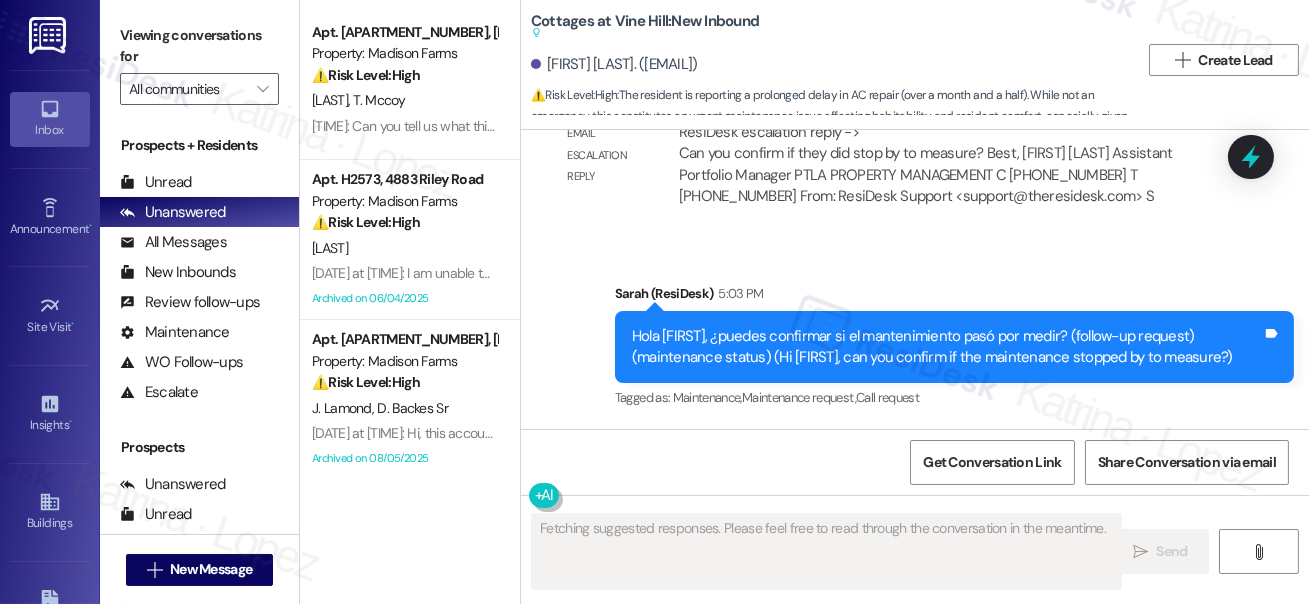 scroll, scrollTop: 12101, scrollLeft: 0, axis: vertical 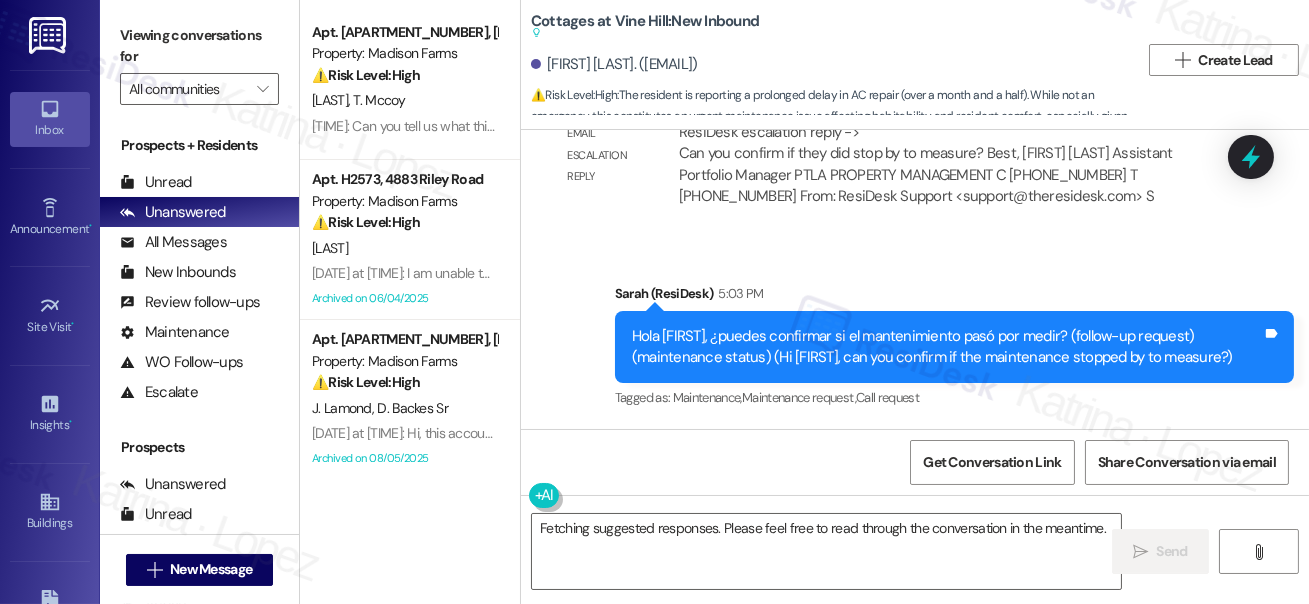 click on "Hola [FIRST], ¿puedes confirmar si el mantenimiento pasó por medir? (follow-up request) (maintenance status) (Hi [FIRST], can you confirm if the maintenance stopped by to measure?)" at bounding box center (947, 347) 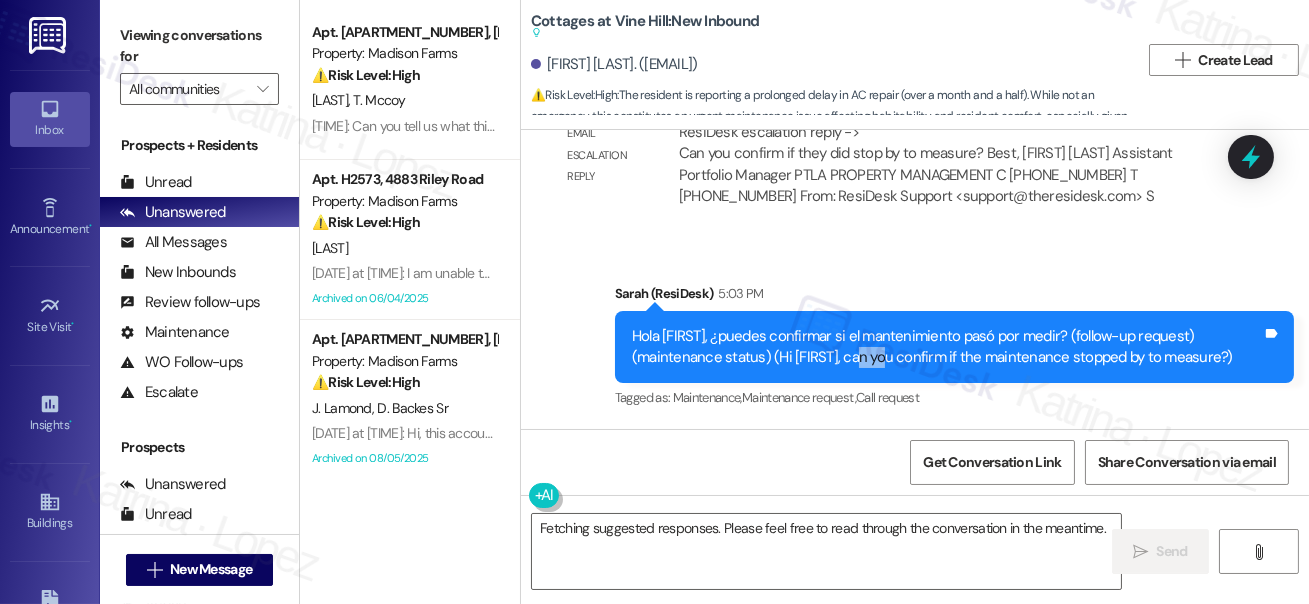 click on "Hola [FIRST], ¿puedes confirmar si el mantenimiento pasó por medir? (follow-up request) (maintenance status) (Hi [FIRST], can you confirm if the maintenance stopped by to measure?)" at bounding box center [947, 347] 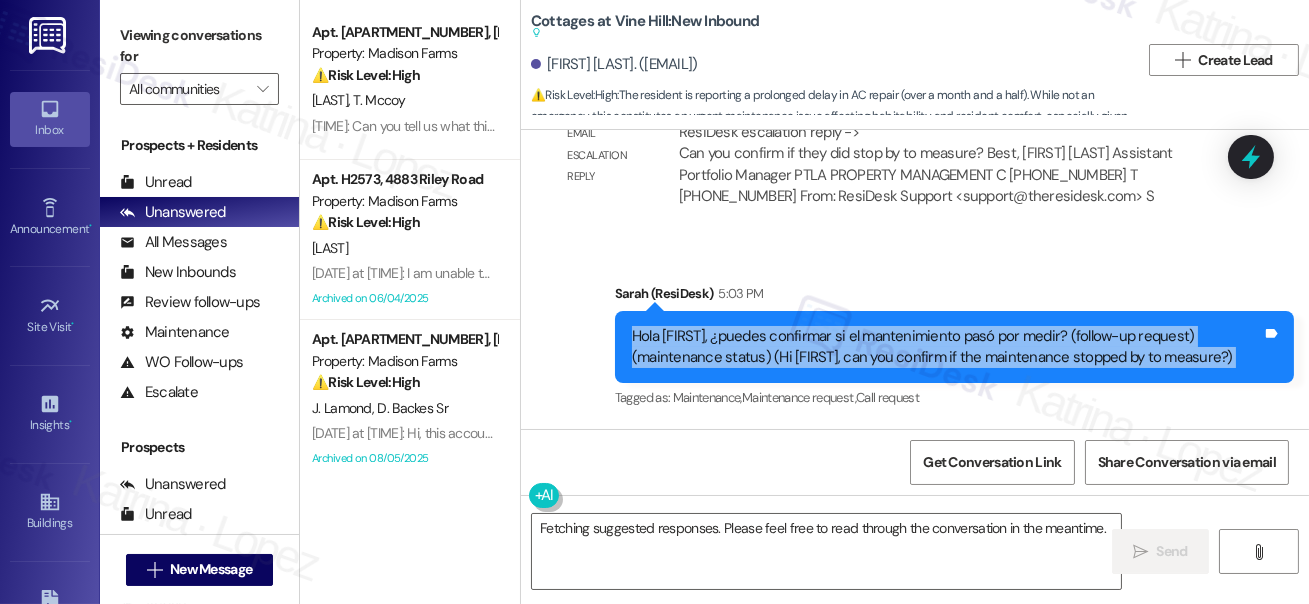 click on "Hola [FIRST], ¿puedes confirmar si el mantenimiento pasó por medir? (follow-up request) (maintenance status) (Hi [FIRST], can you confirm if the maintenance stopped by to measure?)" at bounding box center (947, 347) 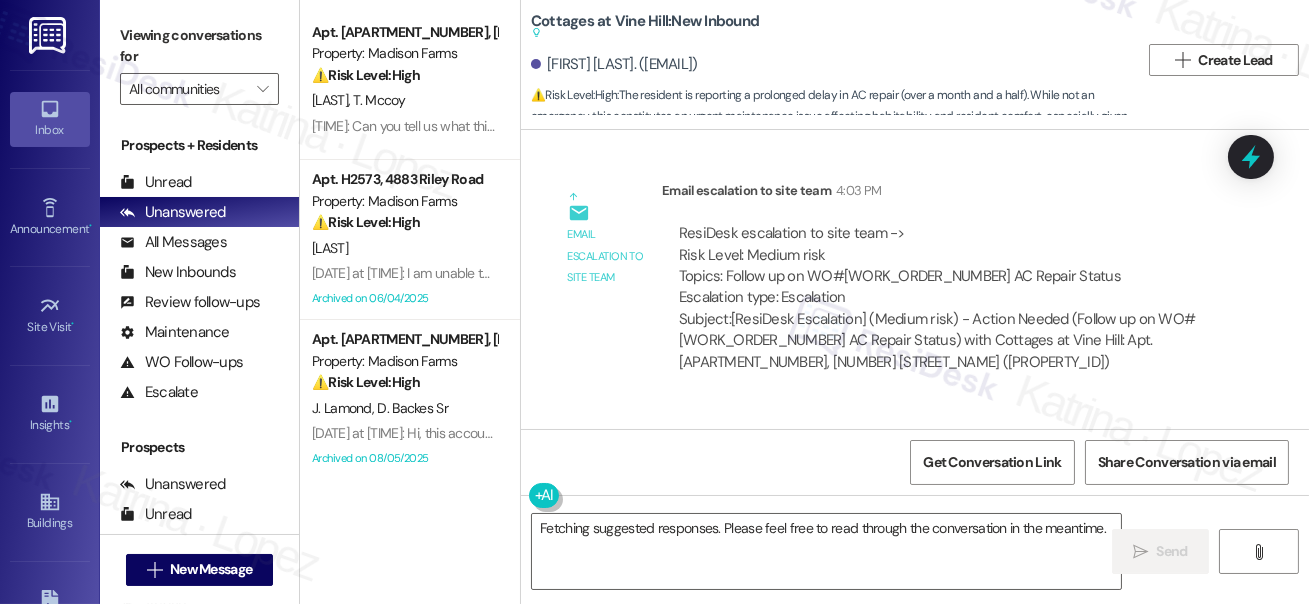 scroll, scrollTop: 11465, scrollLeft: 0, axis: vertical 